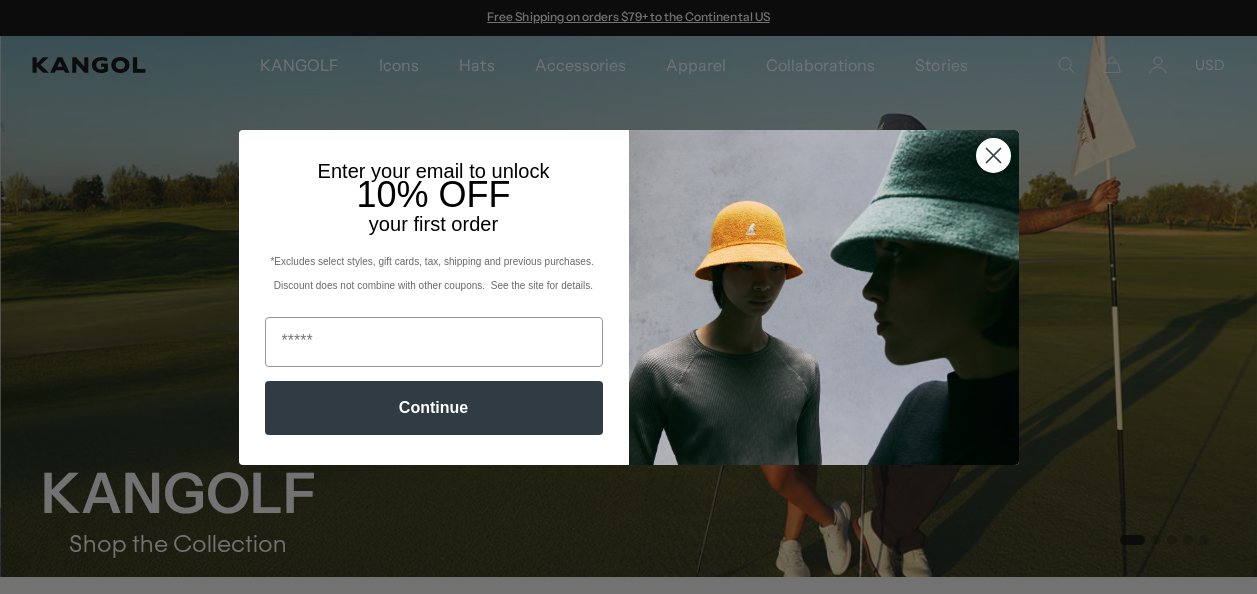 scroll, scrollTop: 0, scrollLeft: 0, axis: both 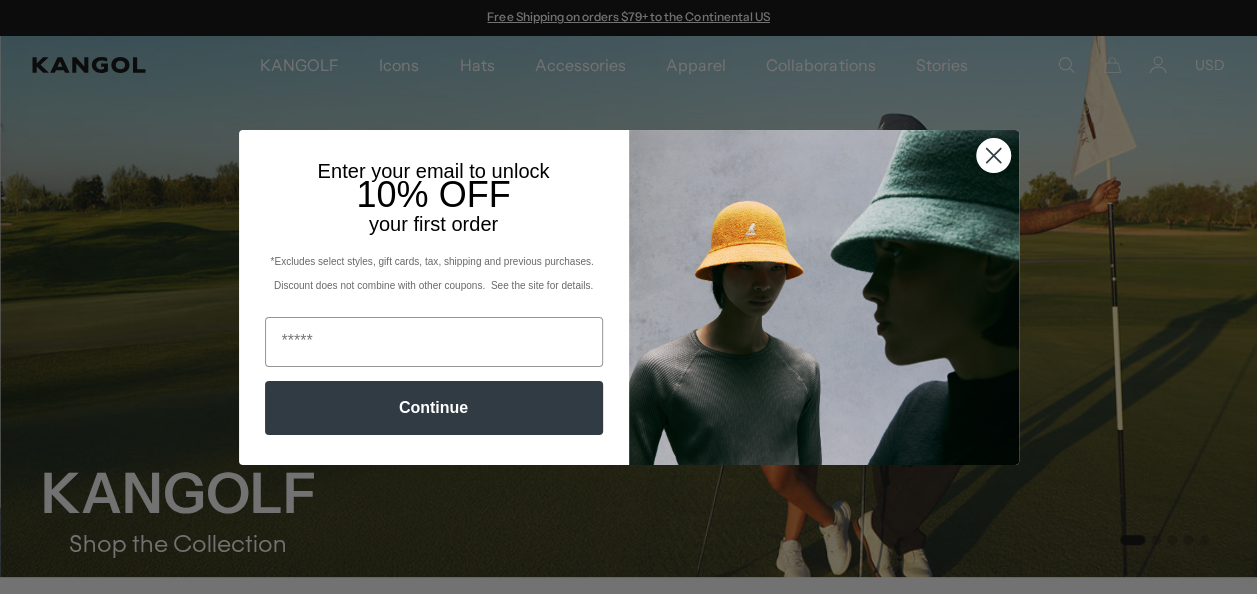 click 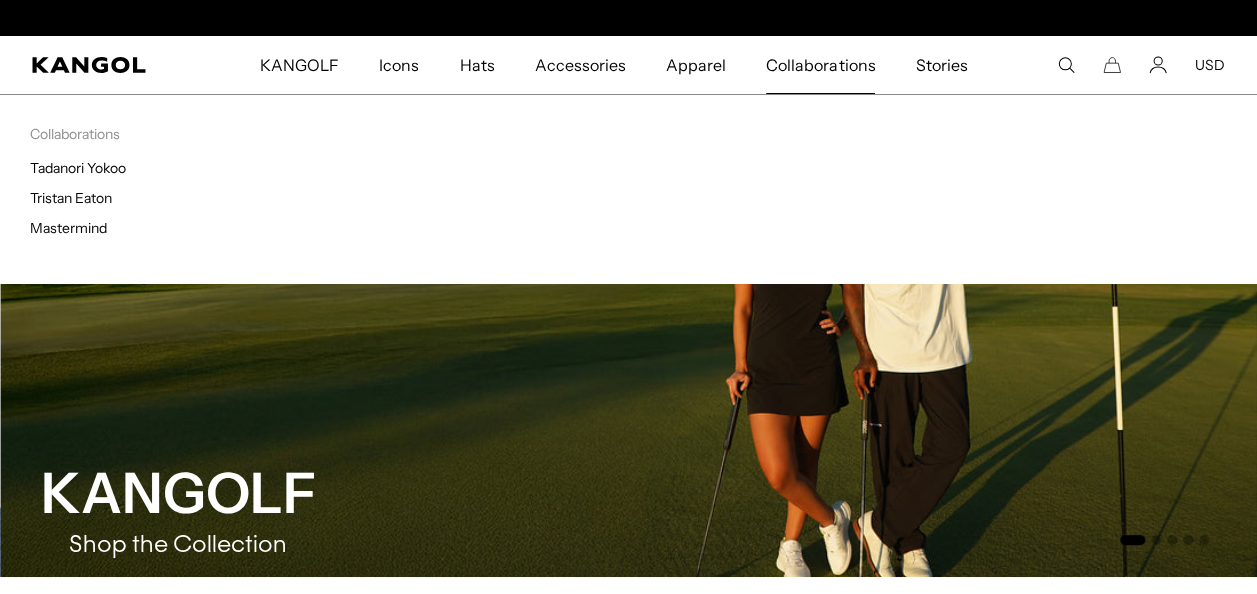 scroll, scrollTop: 0, scrollLeft: 412, axis: horizontal 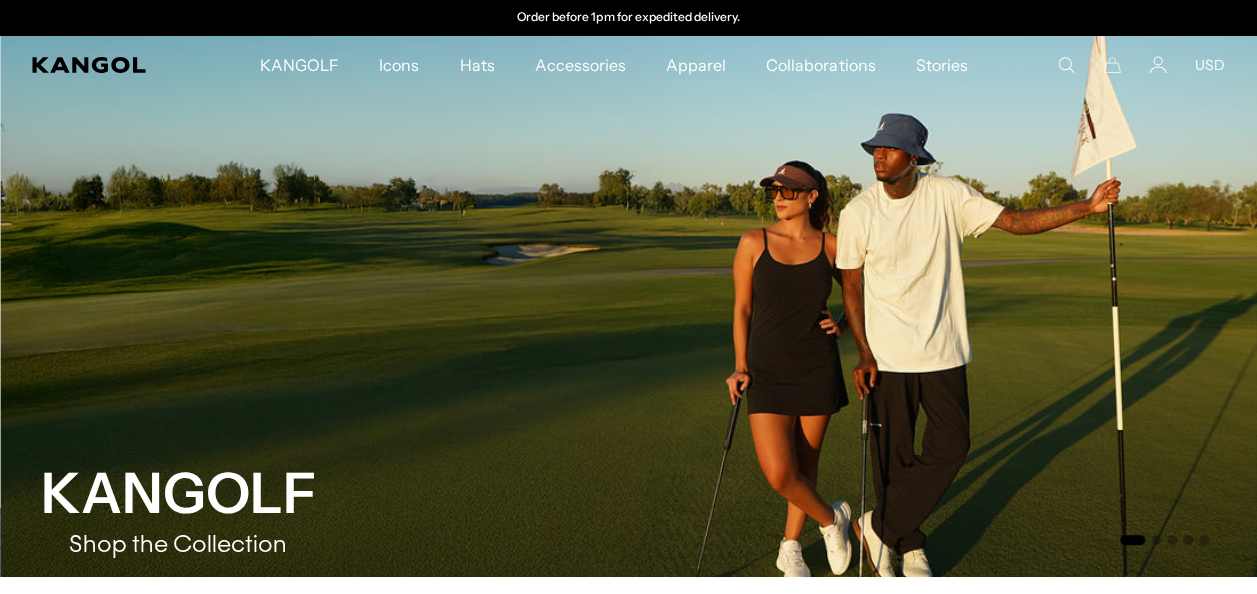 click on "KANGOLF
KANGOLF
Shop the KANGOLF Collection
Golf Accessories
All Golf
Icons
Icons" at bounding box center [628, 65] 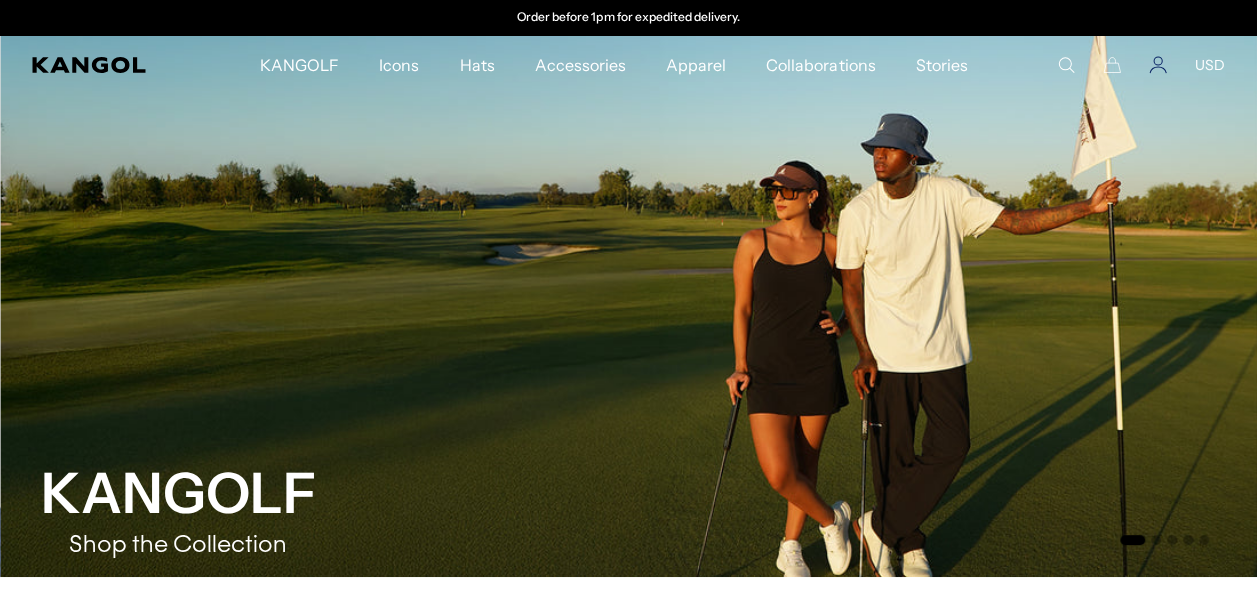 click 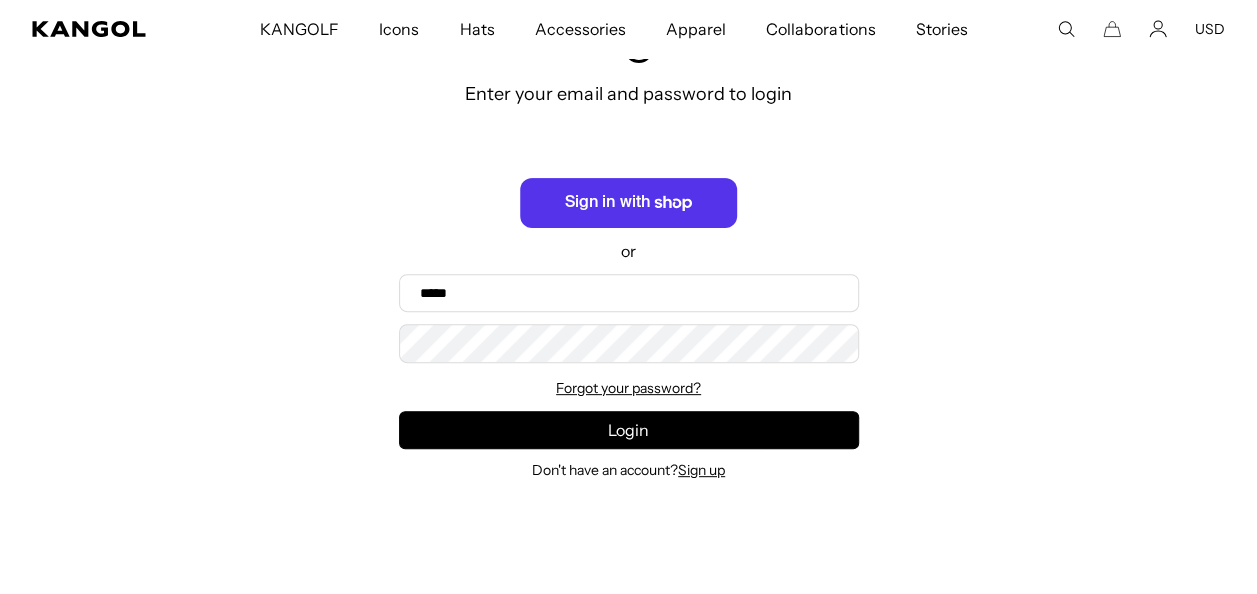 scroll, scrollTop: 0, scrollLeft: 0, axis: both 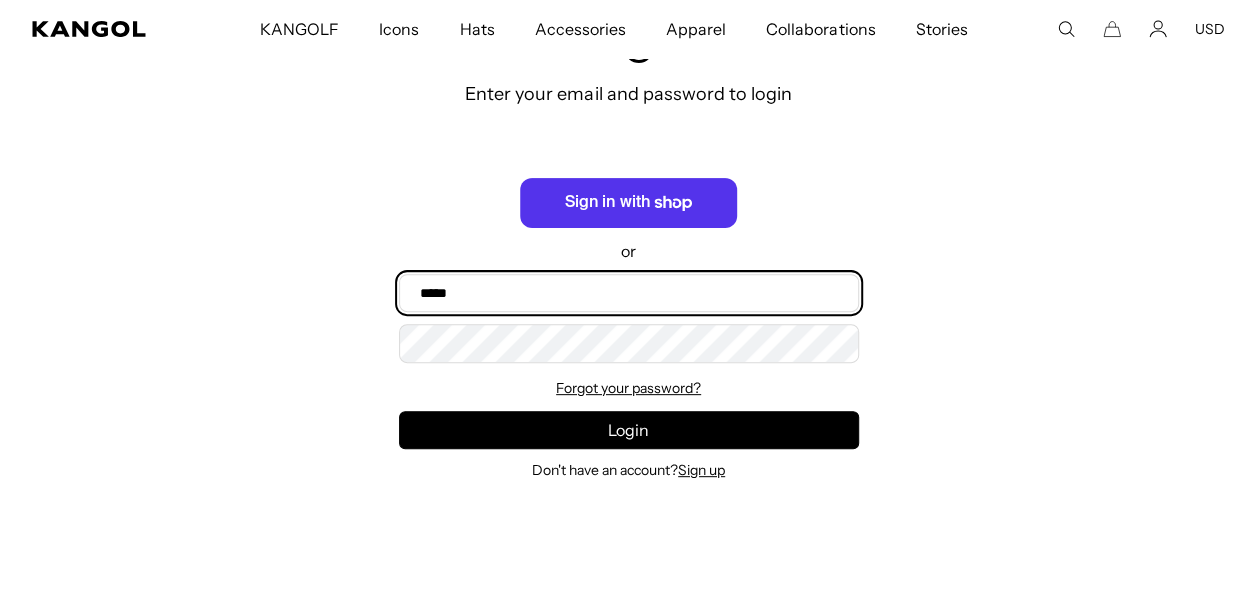 click on "Email" at bounding box center (629, 293) 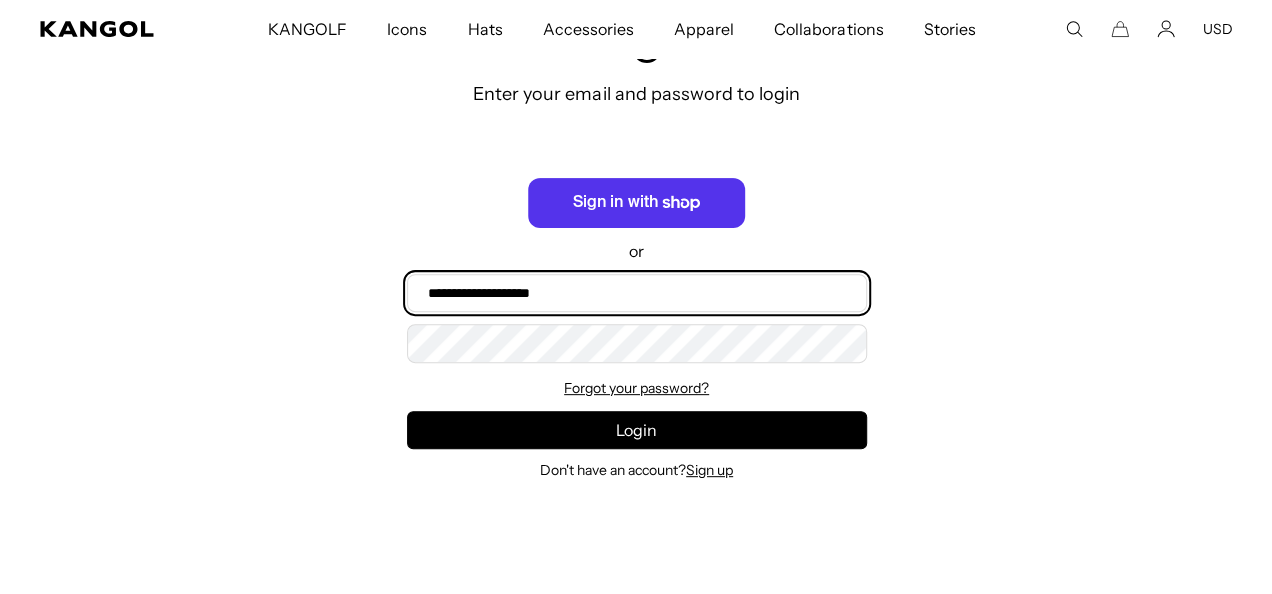 scroll, scrollTop: 0, scrollLeft: 412, axis: horizontal 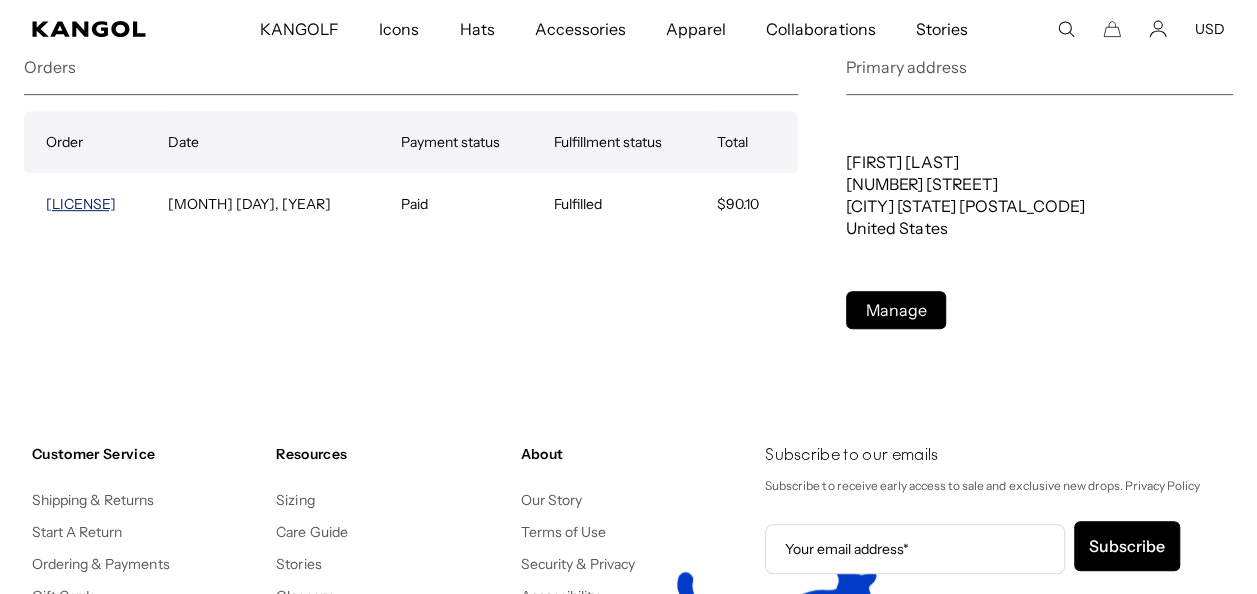 click on "[LICENSE]" at bounding box center (81, 204) 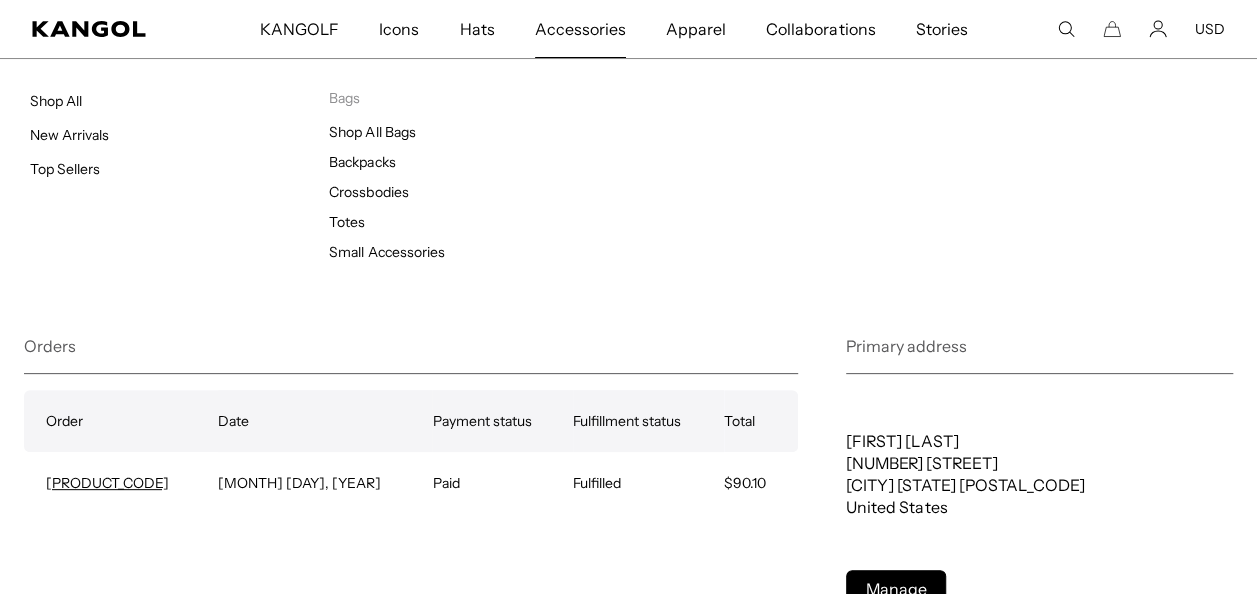 scroll, scrollTop: 0, scrollLeft: 0, axis: both 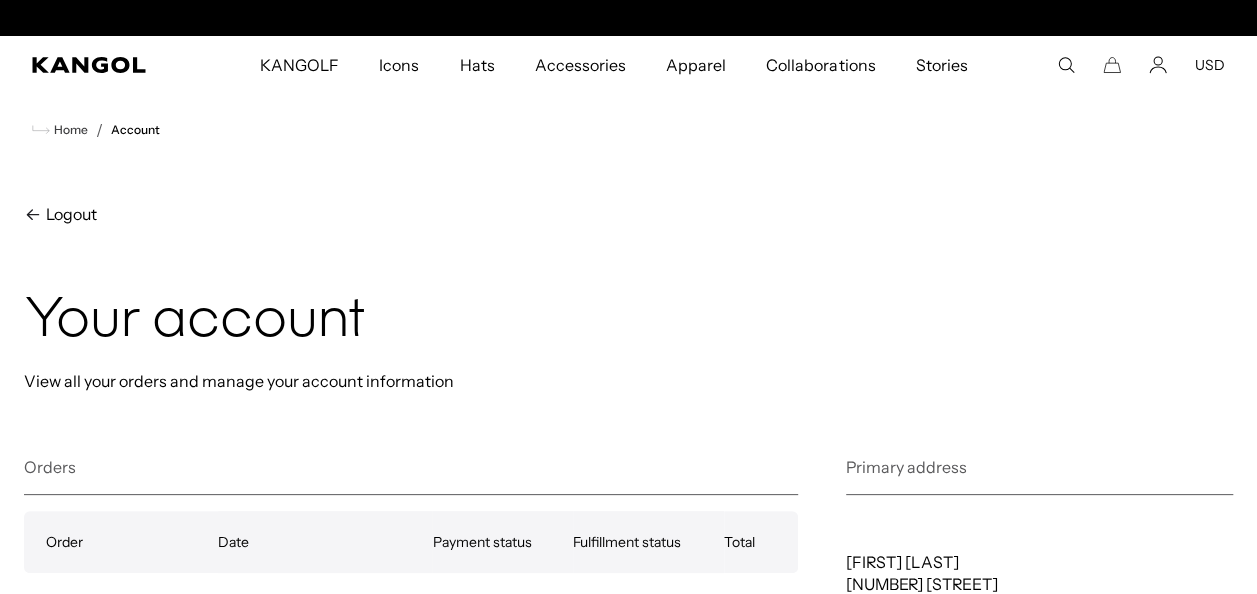 click 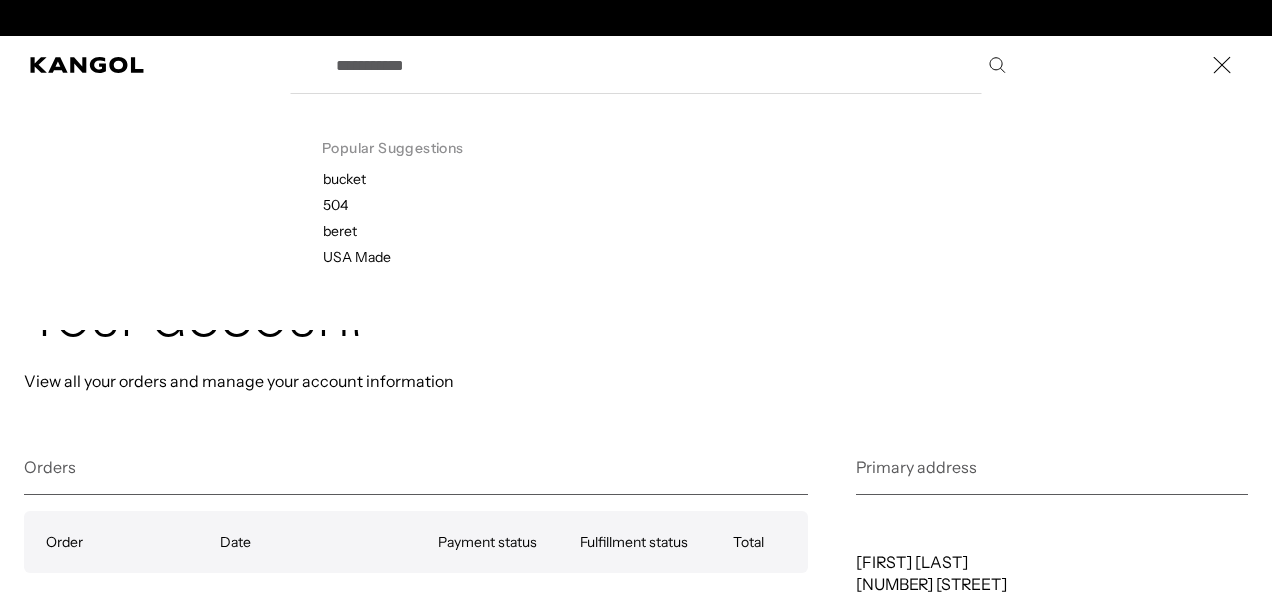 scroll, scrollTop: 0, scrollLeft: 0, axis: both 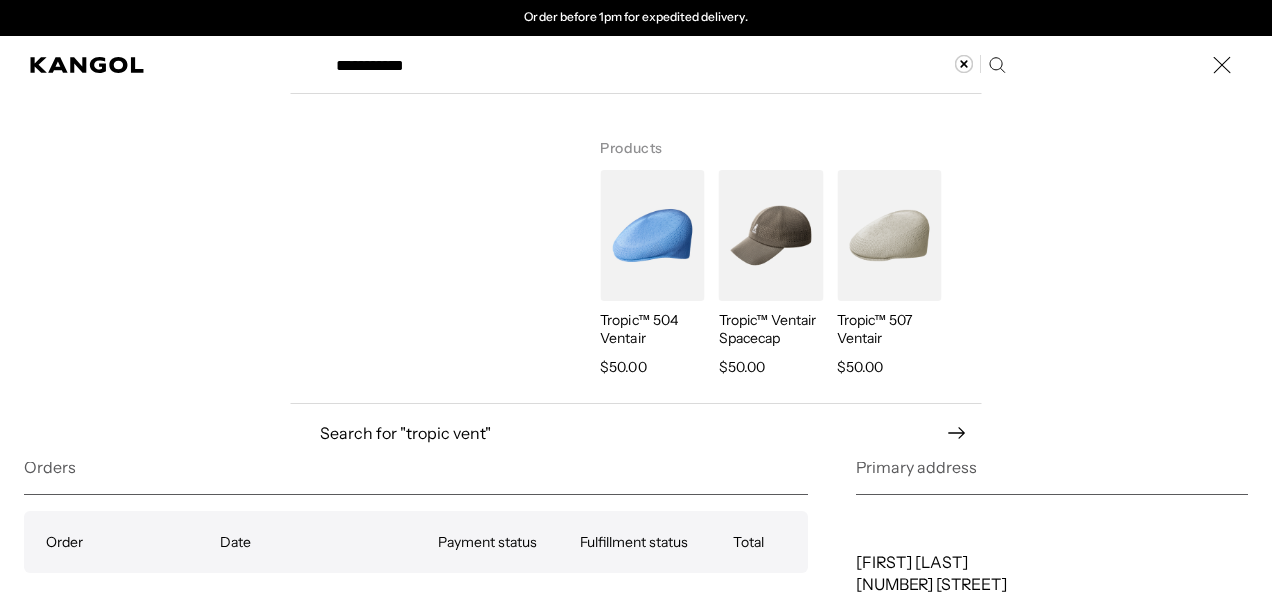 type on "**********" 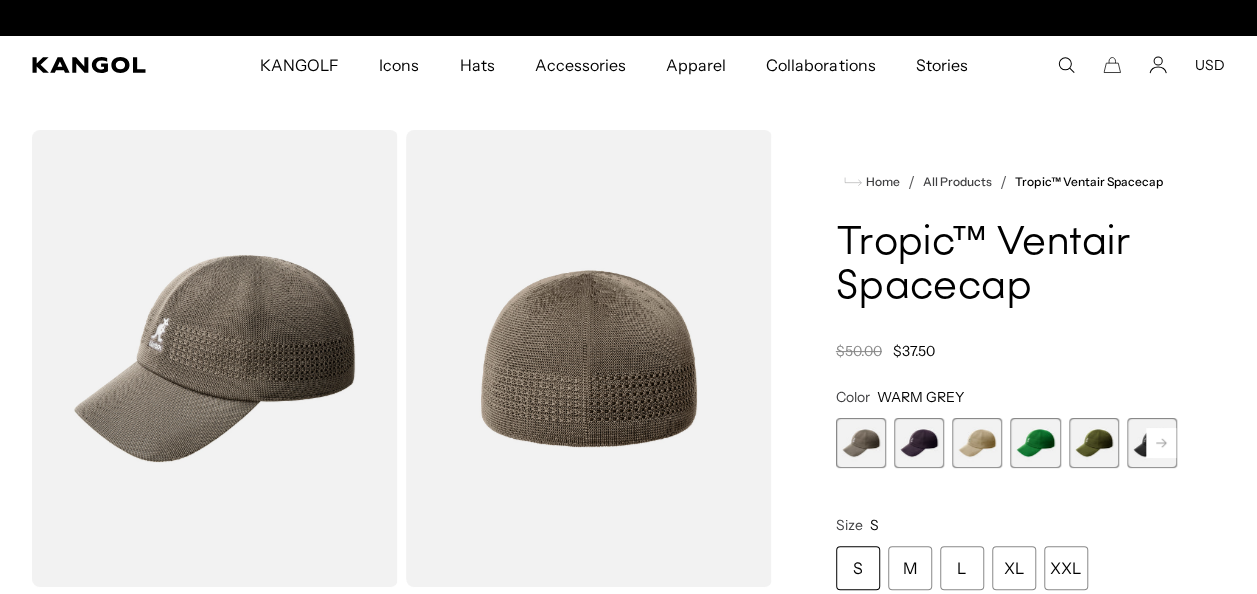 scroll, scrollTop: 0, scrollLeft: 0, axis: both 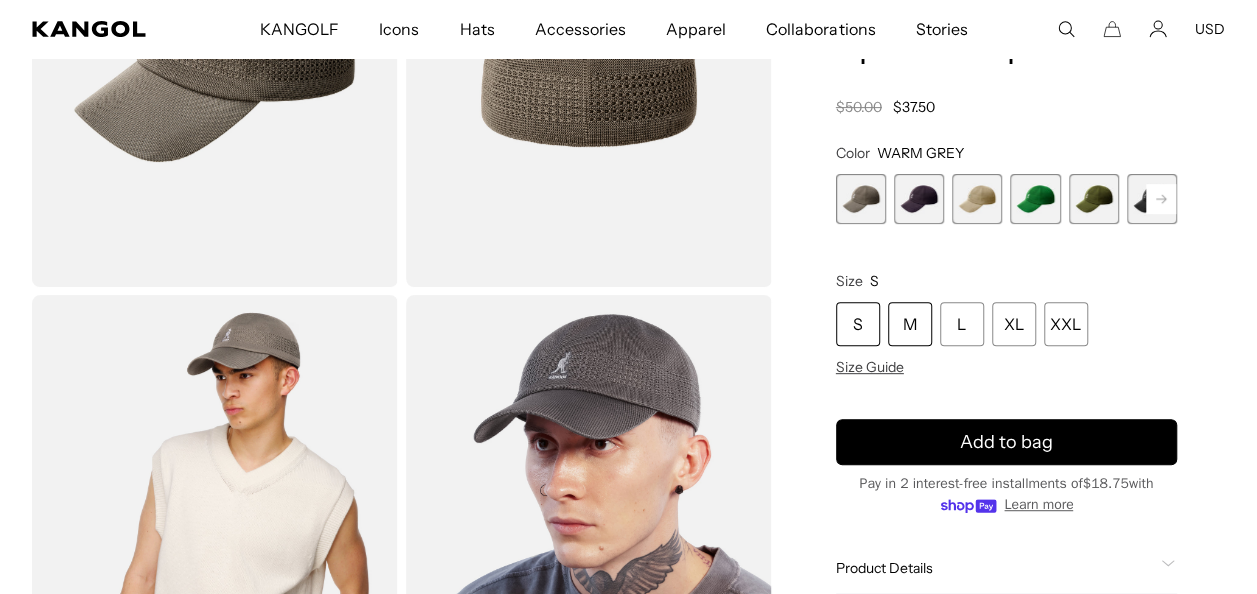 click on "M" at bounding box center [910, 325] 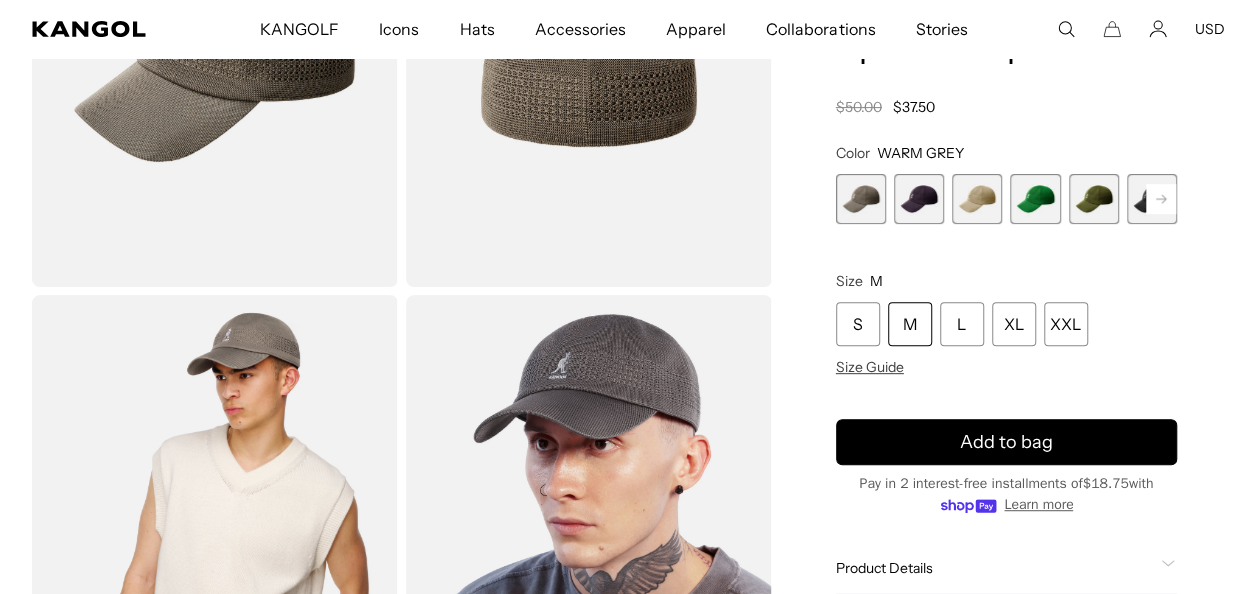 click 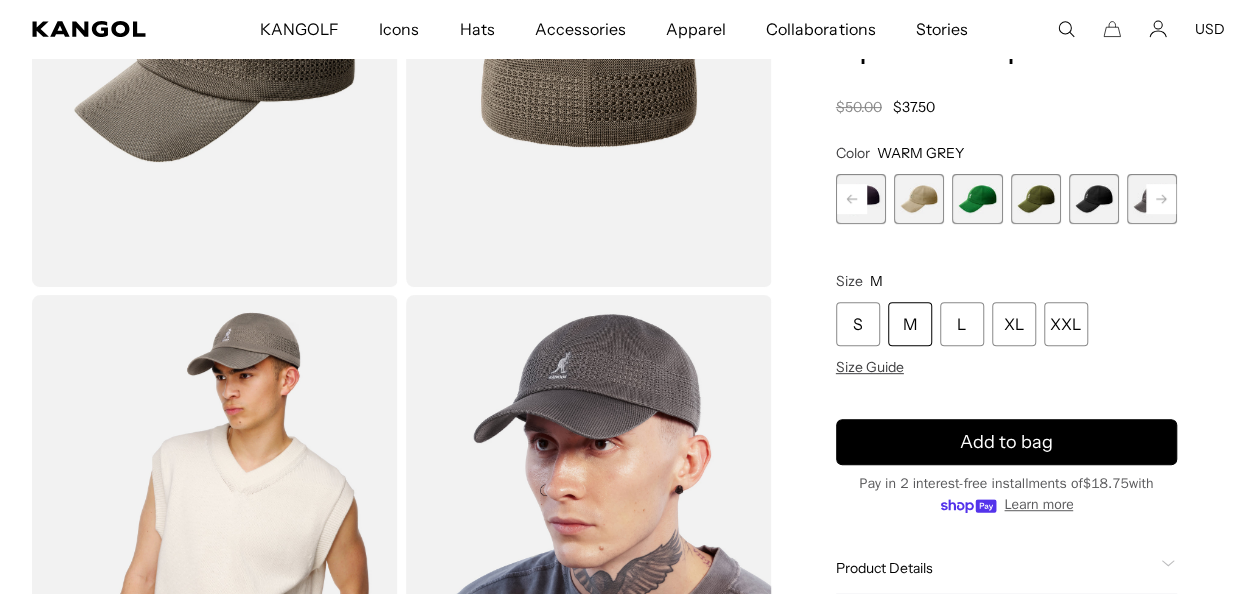click 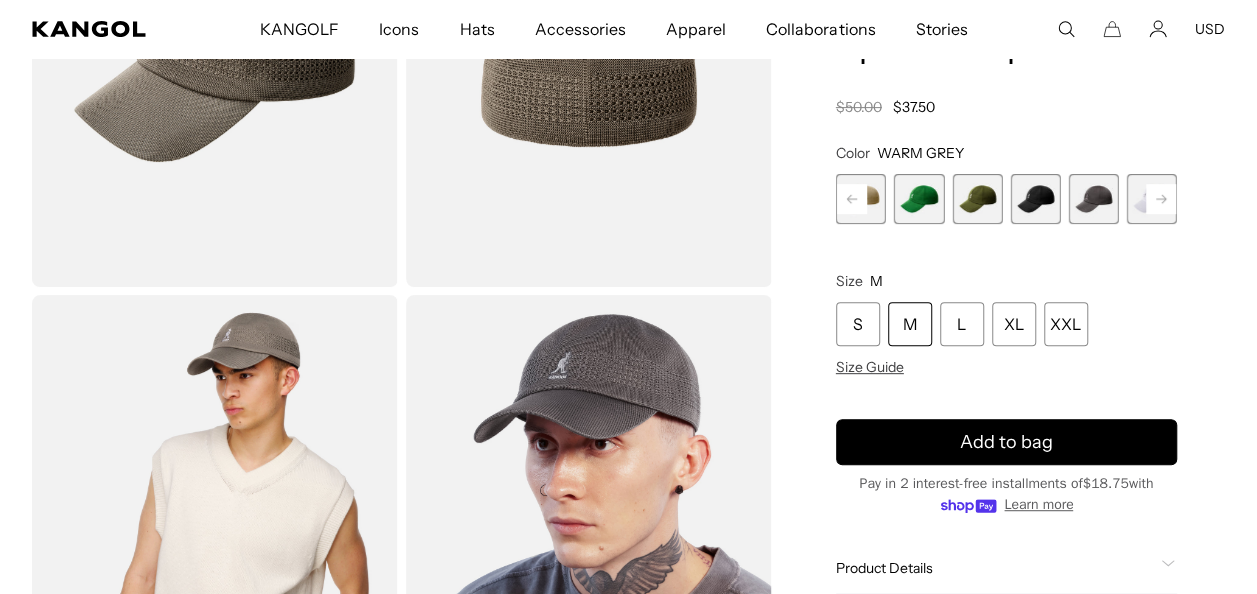 click 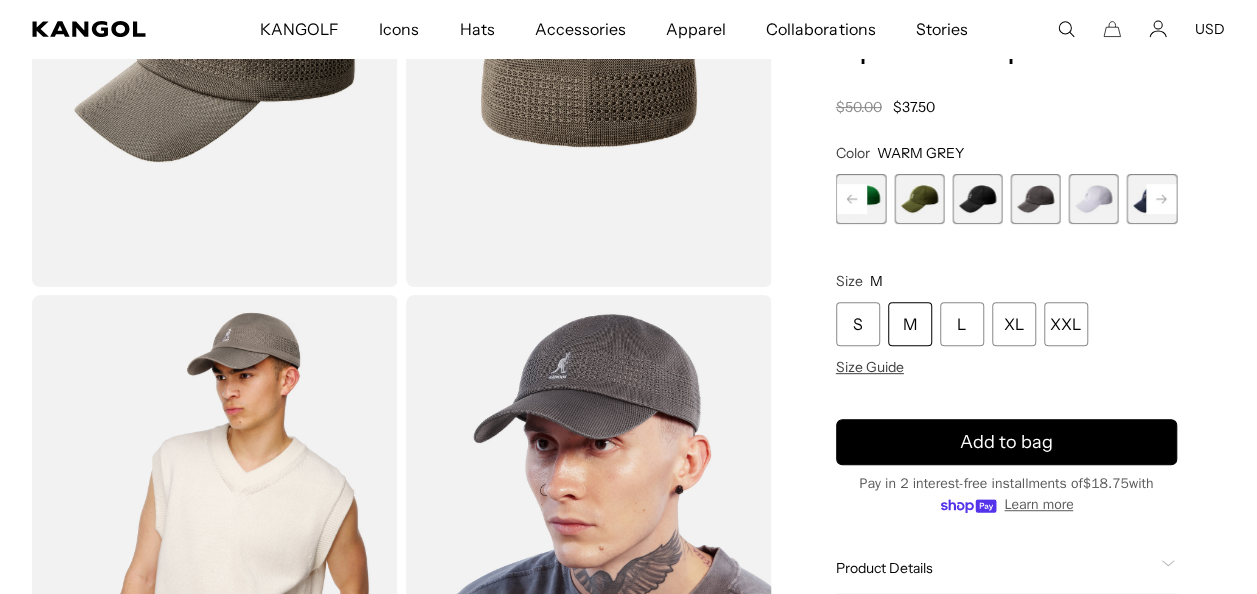 scroll, scrollTop: 0, scrollLeft: 412, axis: horizontal 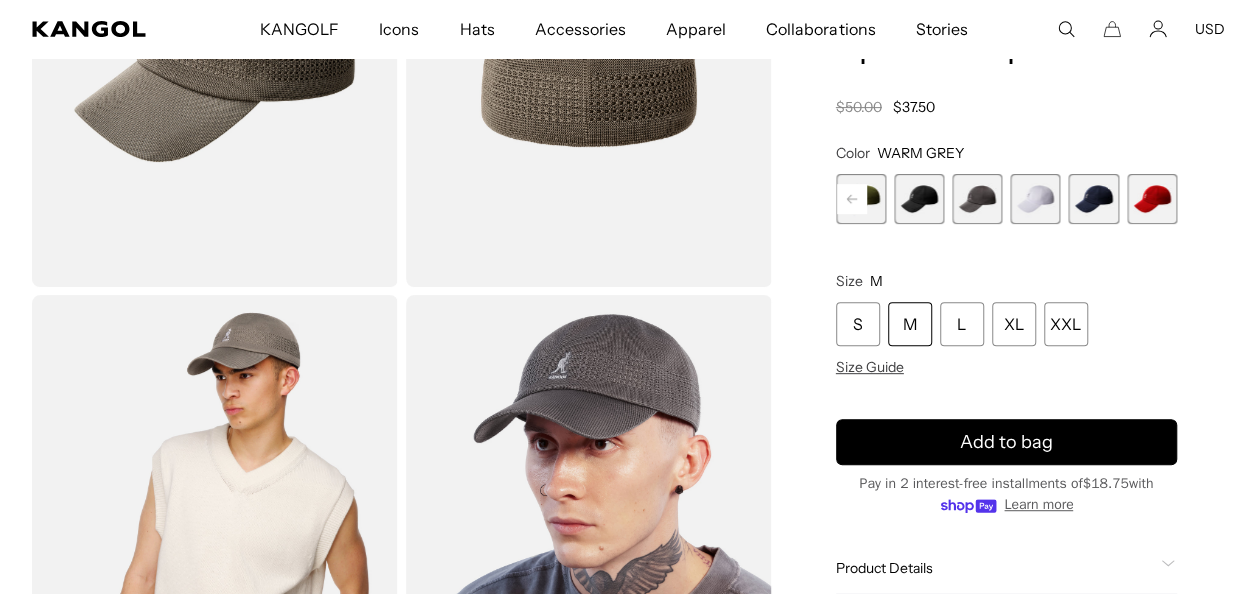 click at bounding box center [1035, 199] 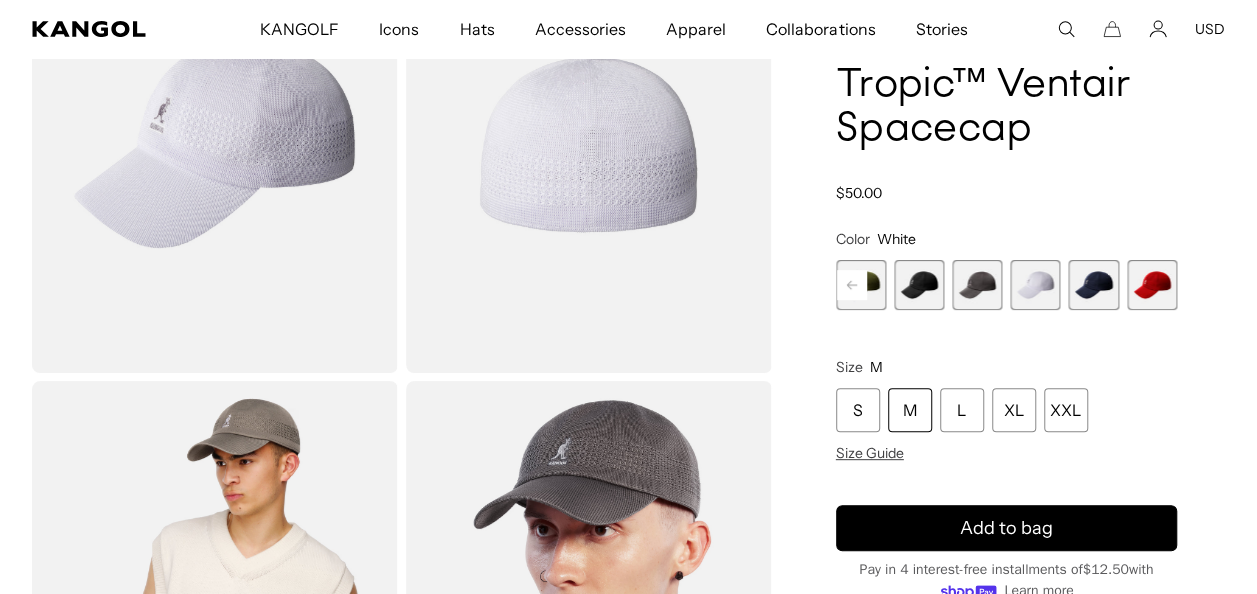 scroll, scrollTop: 100, scrollLeft: 0, axis: vertical 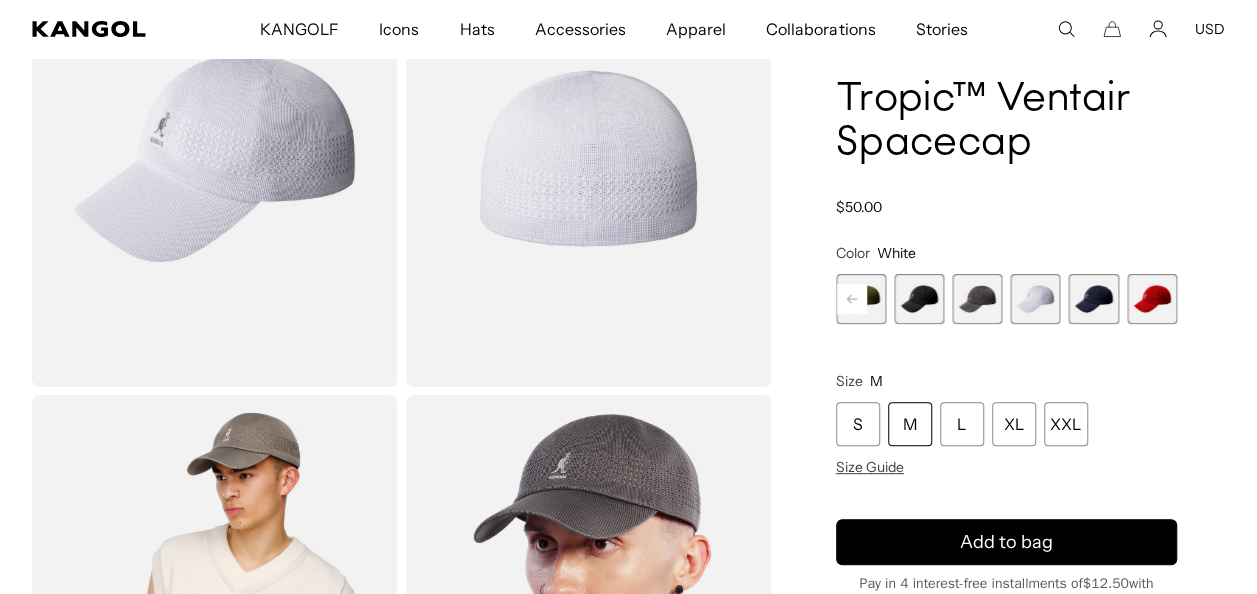click on "M" at bounding box center (910, 425) 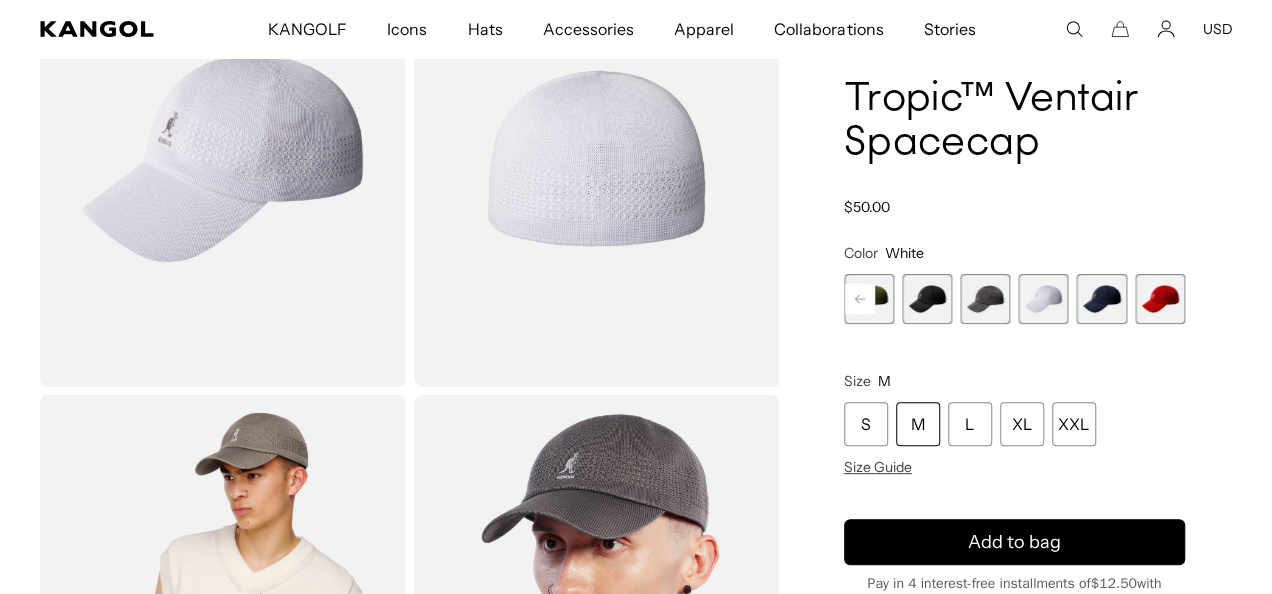 scroll, scrollTop: 0, scrollLeft: 412, axis: horizontal 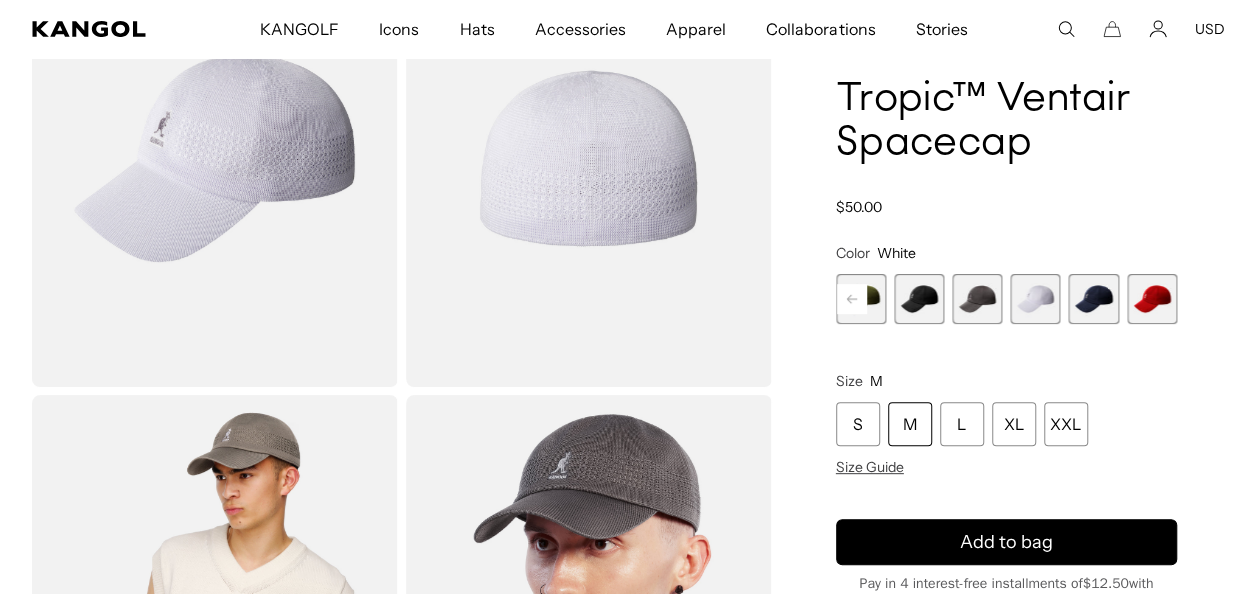 click on "M" at bounding box center [910, 425] 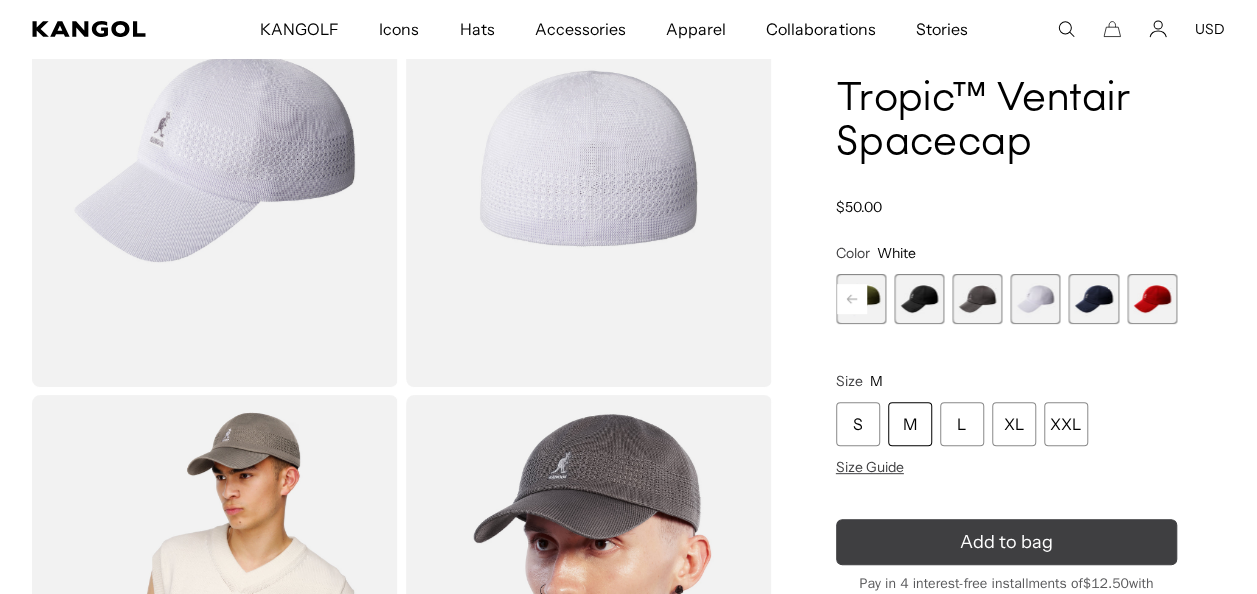click on "Add to bag" at bounding box center [1006, 543] 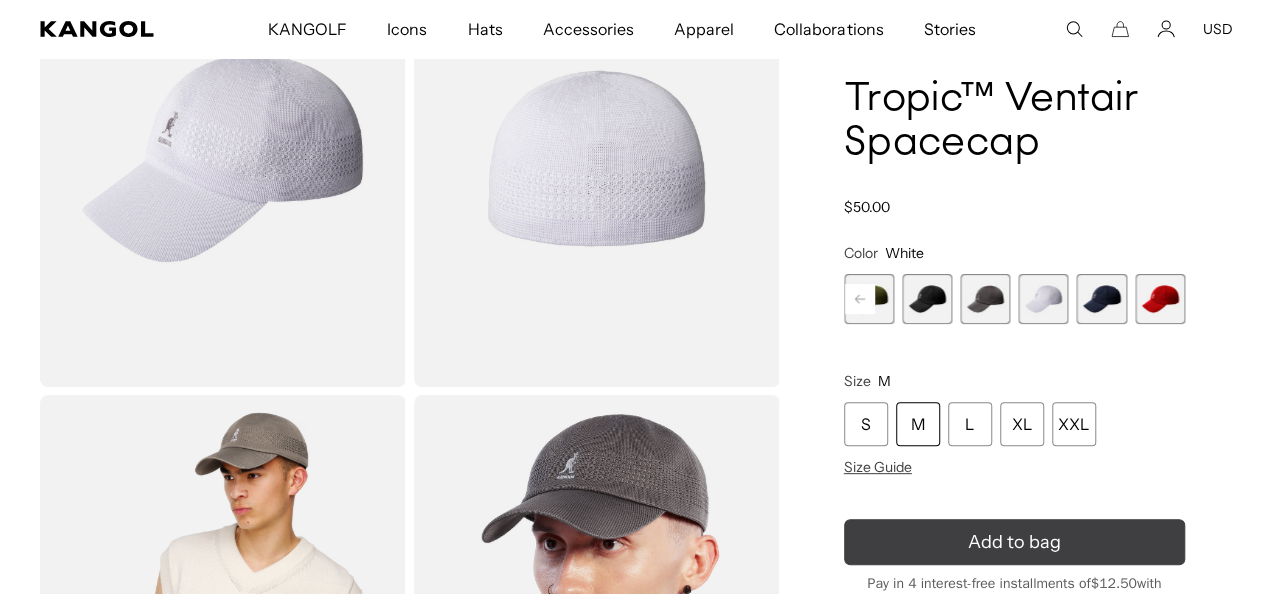 scroll, scrollTop: 0, scrollLeft: 0, axis: both 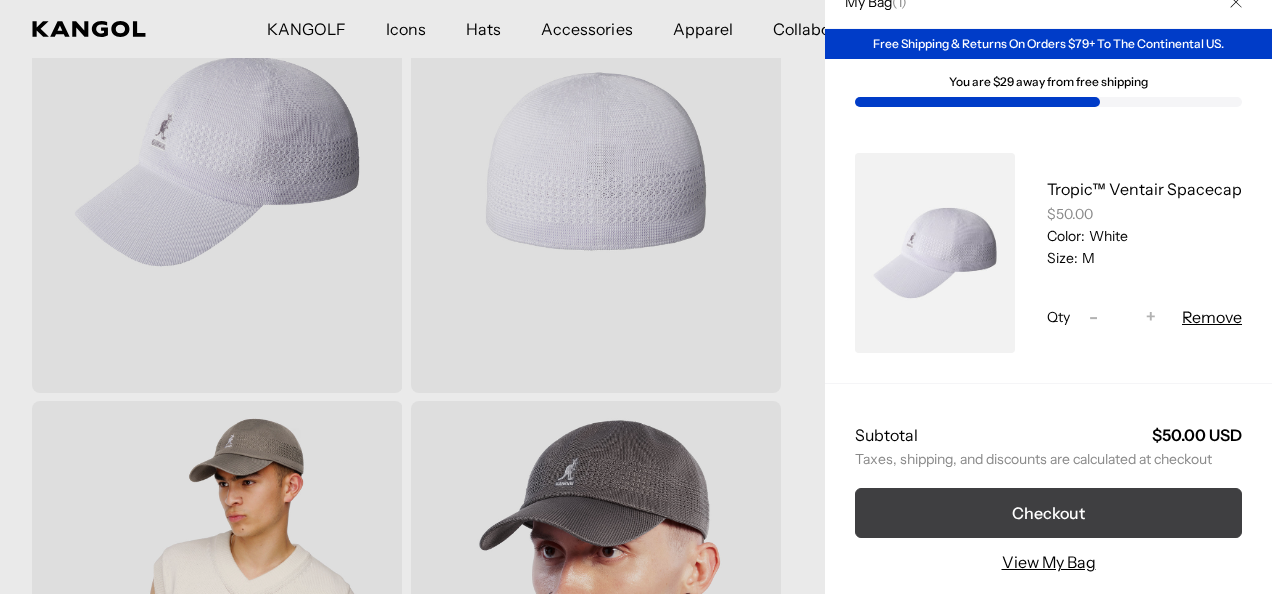 click on "Checkout" at bounding box center (1048, 513) 